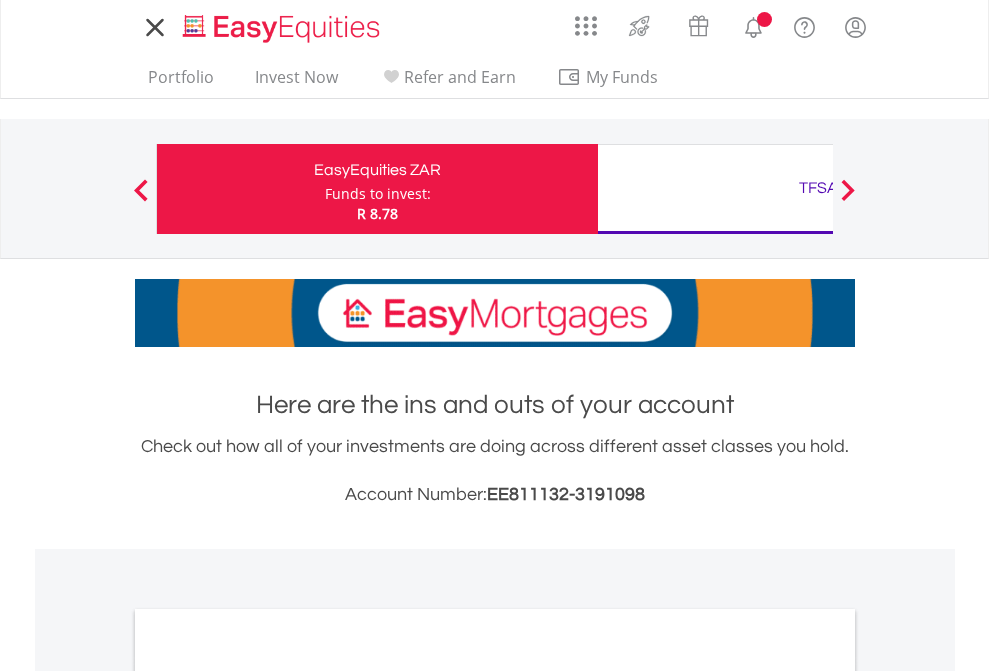 scroll, scrollTop: 0, scrollLeft: 0, axis: both 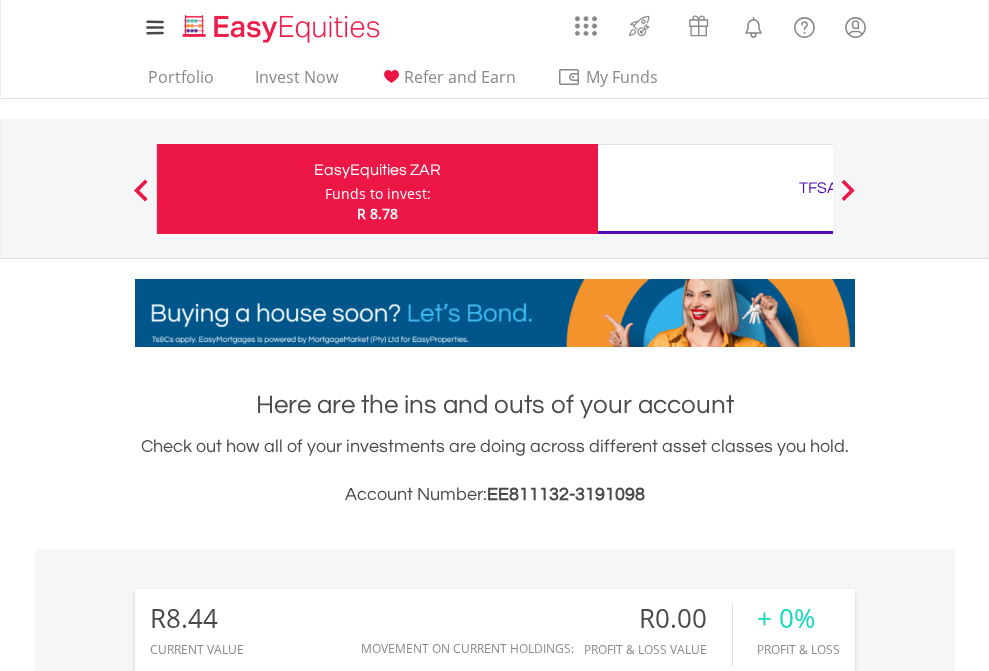 click on "Funds to invest:" at bounding box center (378, 194) 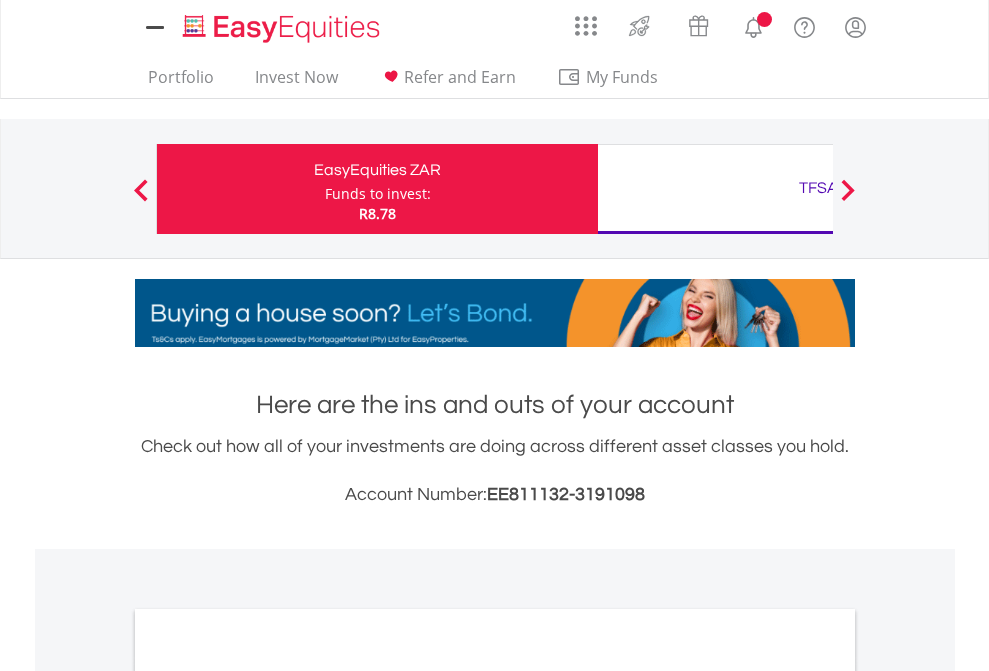 scroll, scrollTop: 0, scrollLeft: 0, axis: both 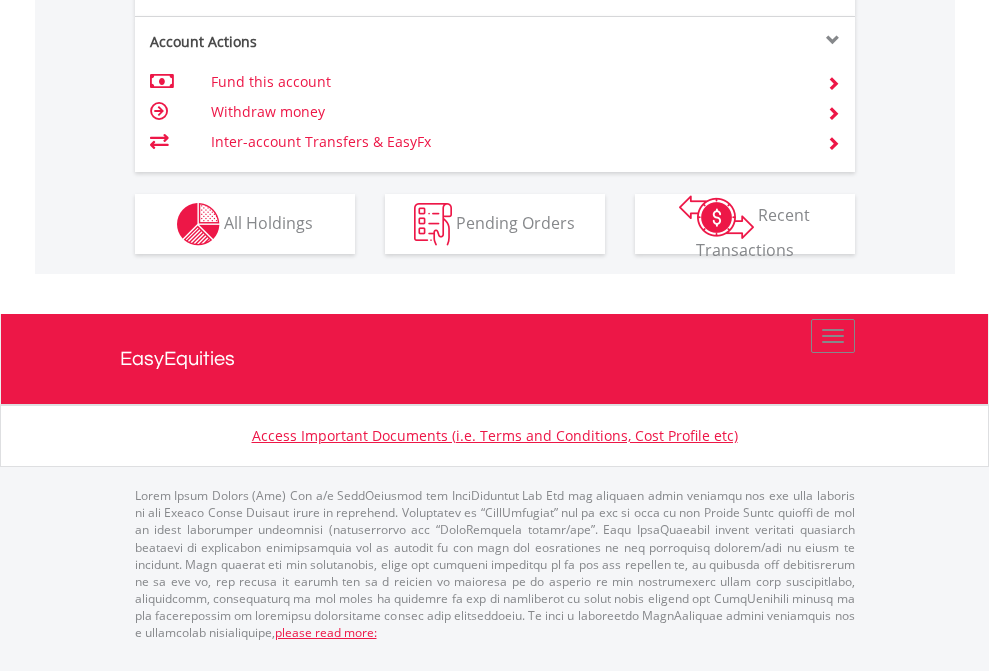 click on "Investment types" at bounding box center (706, -337) 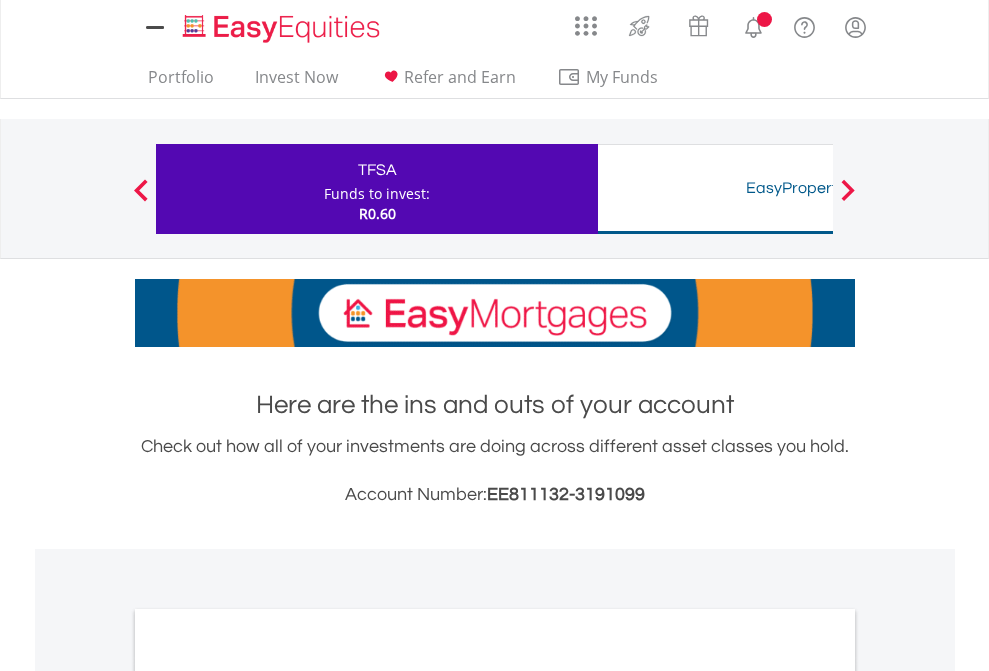 scroll, scrollTop: 0, scrollLeft: 0, axis: both 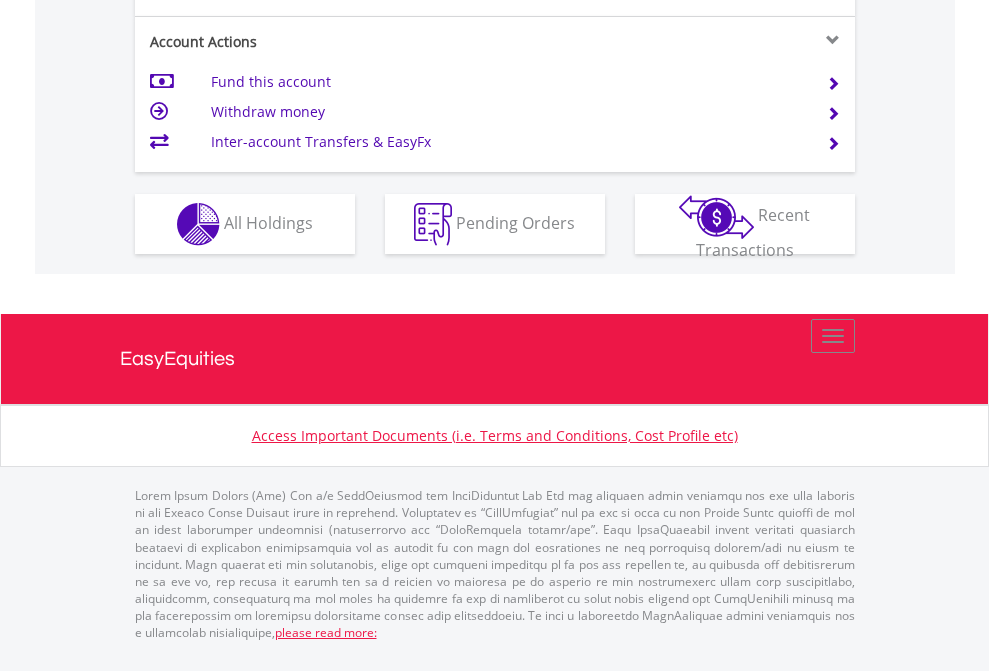 click on "Investment types" at bounding box center [706, -337] 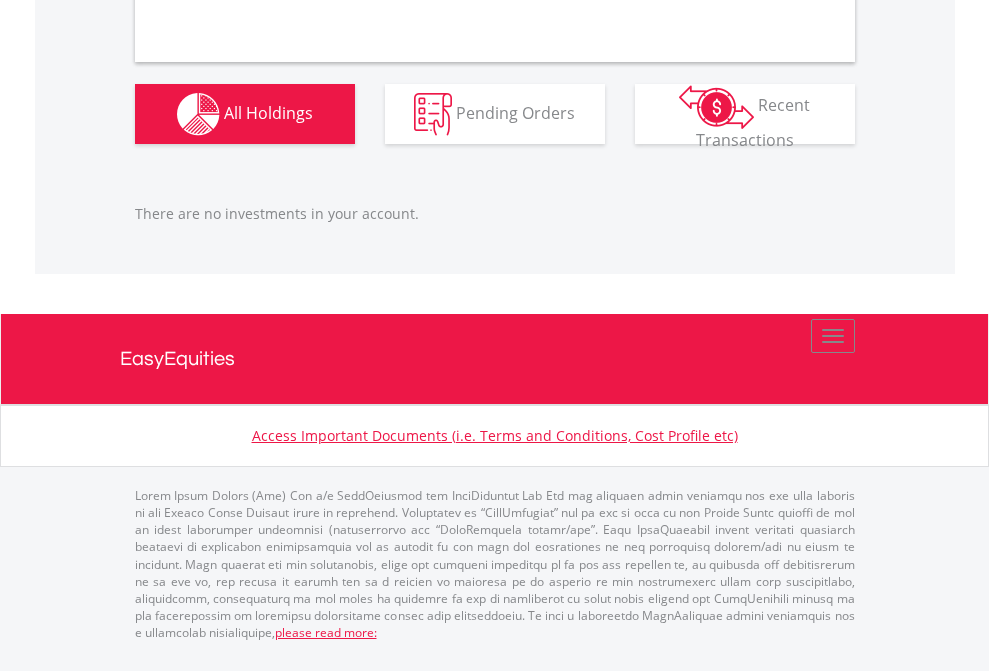 scroll, scrollTop: 1987, scrollLeft: 0, axis: vertical 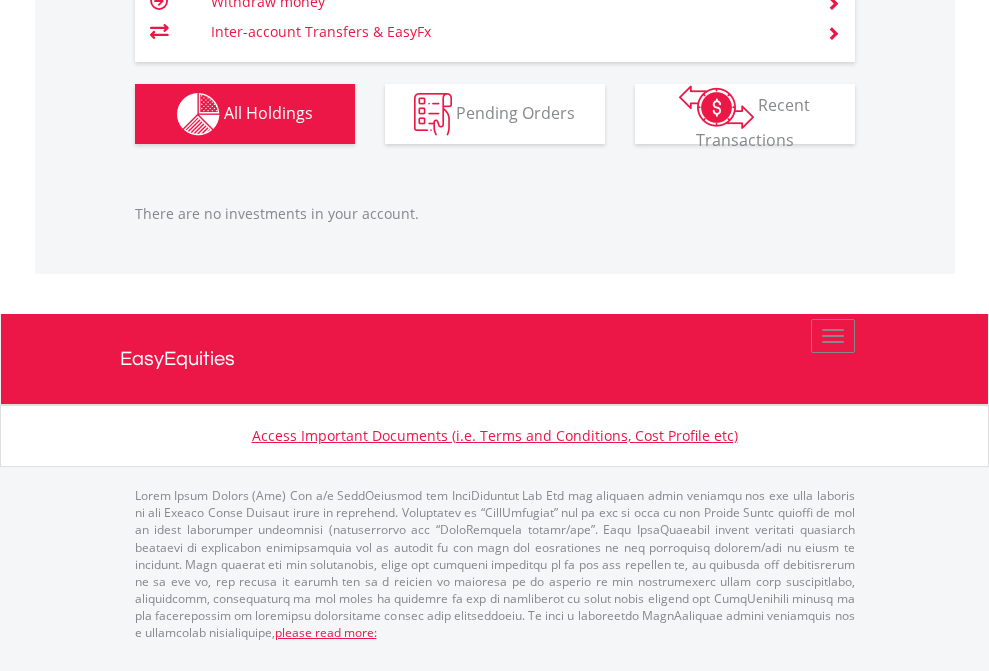 click on "TFSA" at bounding box center (818, -1166) 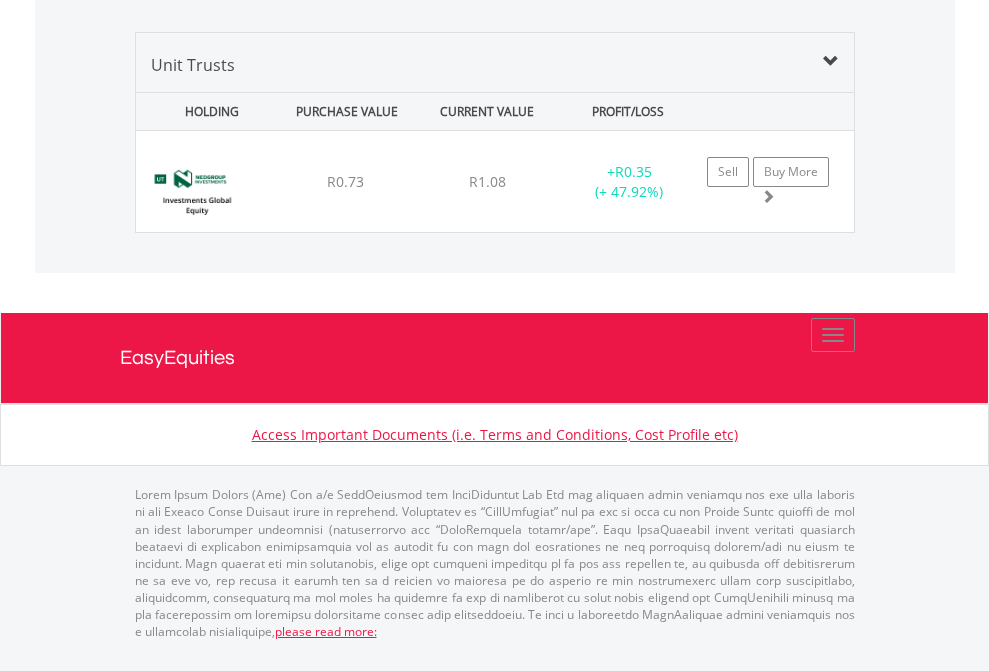 scroll, scrollTop: 2225, scrollLeft: 0, axis: vertical 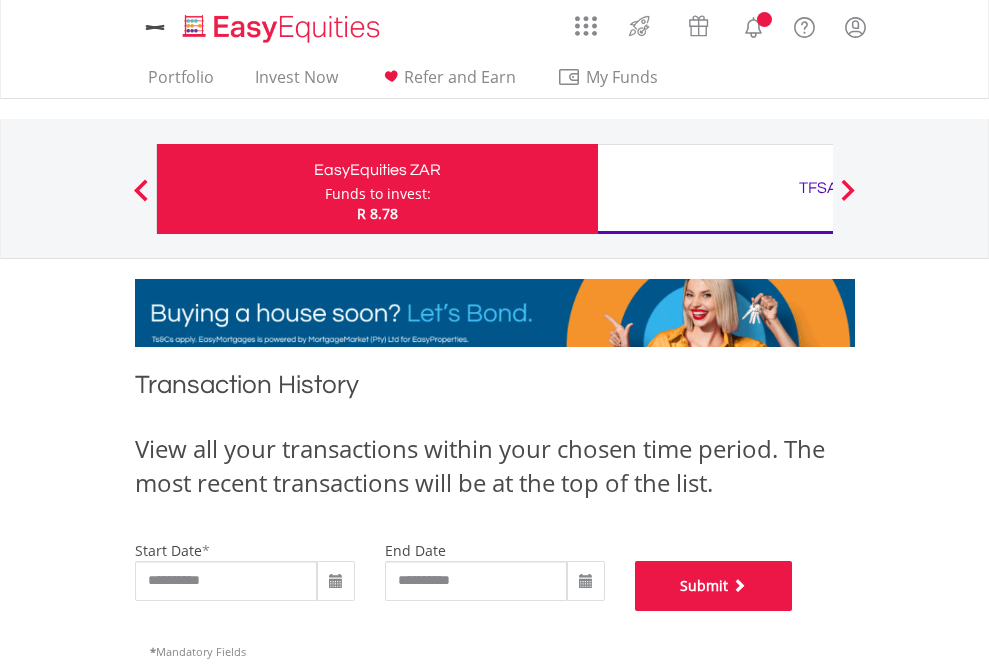 click on "Submit" at bounding box center (714, 586) 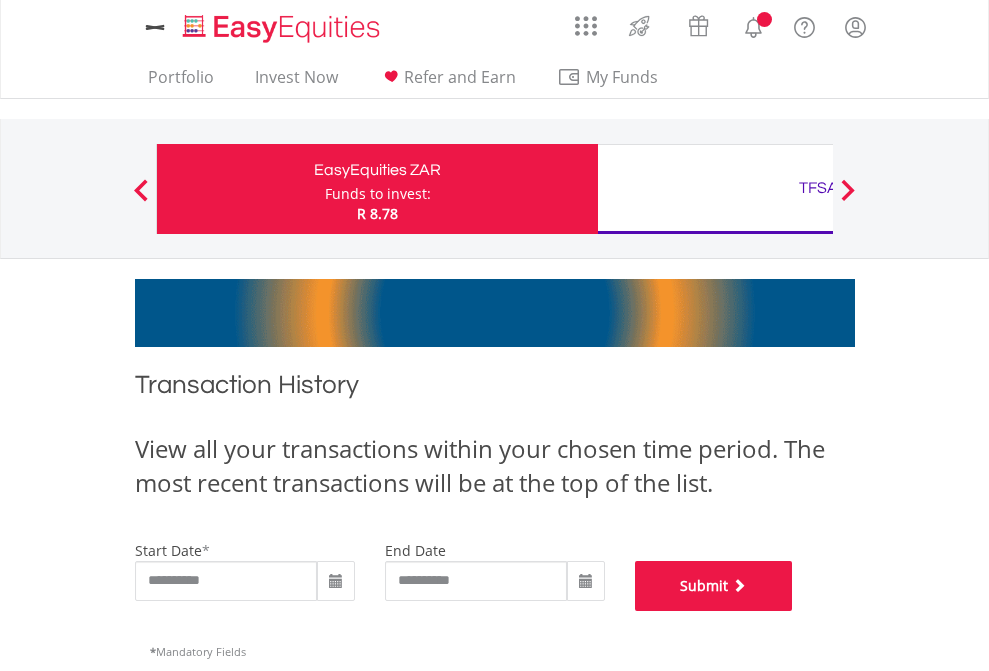 scroll, scrollTop: 811, scrollLeft: 0, axis: vertical 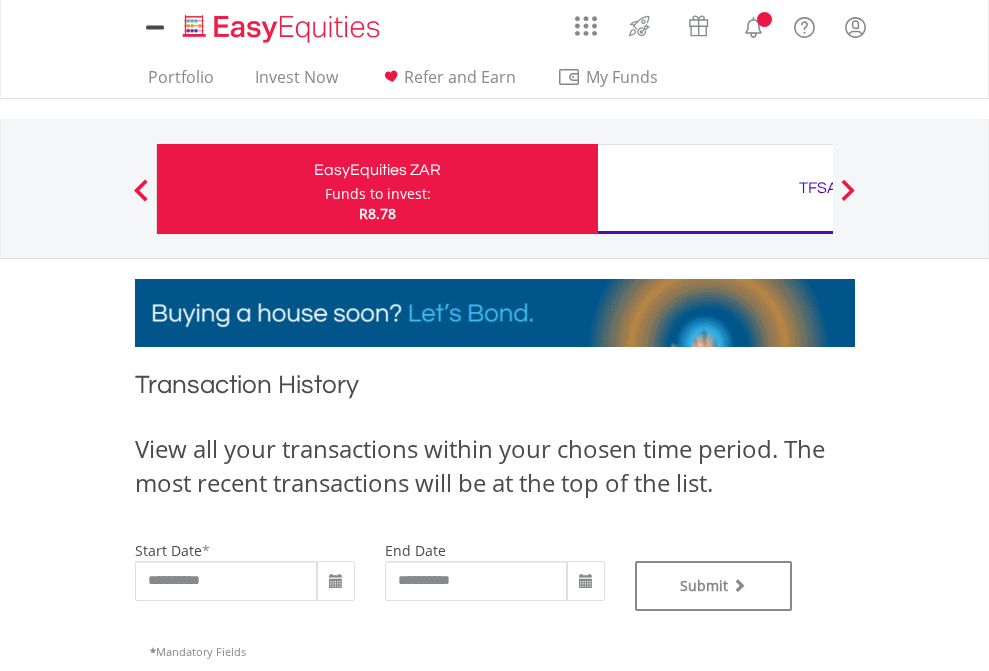 click on "TFSA" at bounding box center (818, 188) 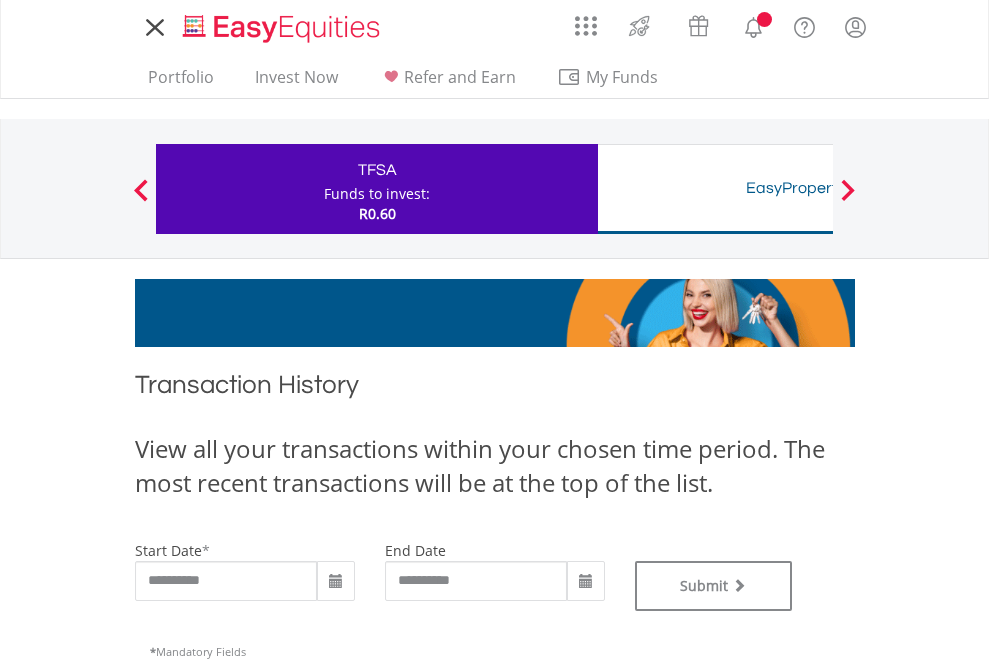 scroll, scrollTop: 0, scrollLeft: 0, axis: both 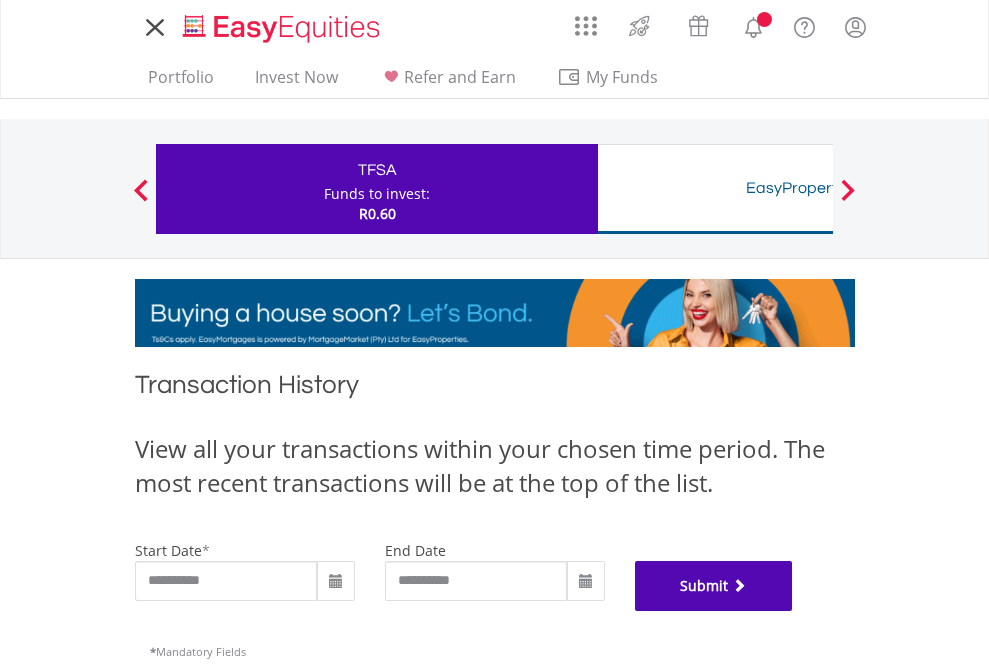 click on "Submit" at bounding box center [714, 586] 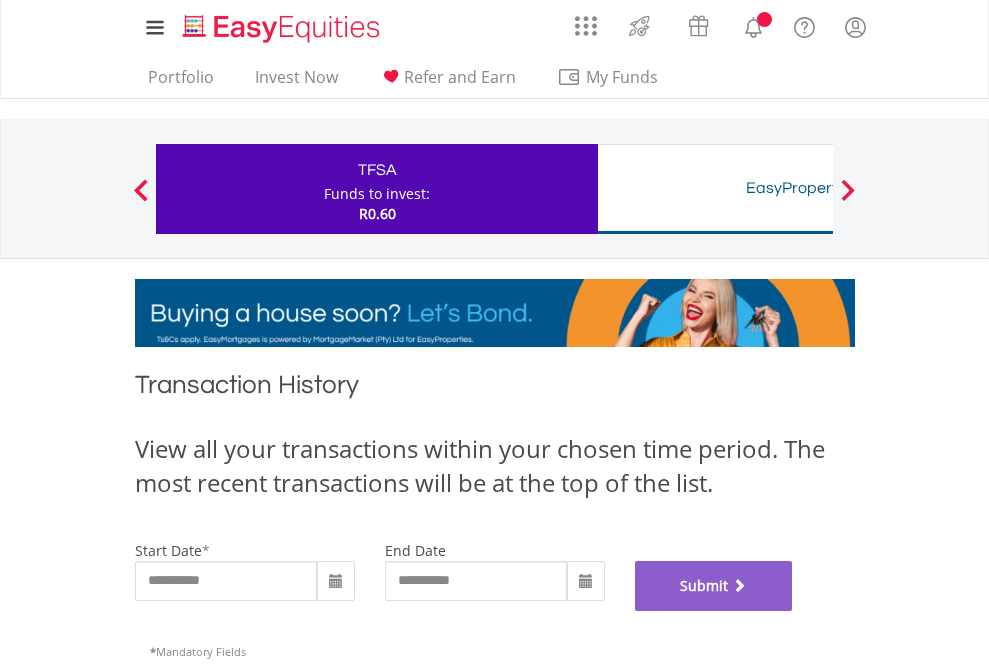 scroll, scrollTop: 811, scrollLeft: 0, axis: vertical 